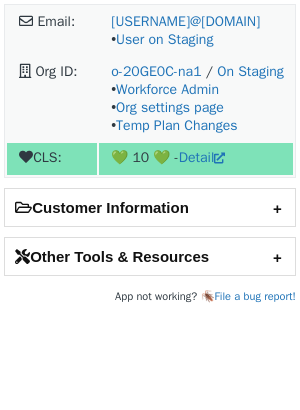 scroll, scrollTop: 0, scrollLeft: 0, axis: both 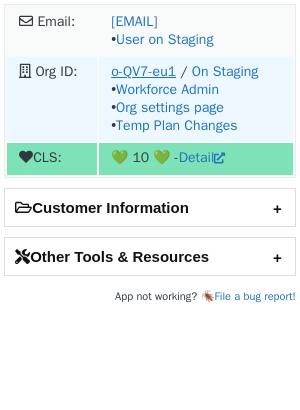click on "o-QV7-eu1" at bounding box center (143, 71) 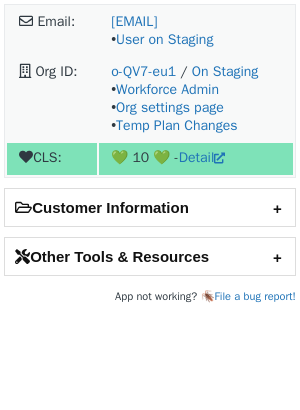scroll, scrollTop: 0, scrollLeft: 0, axis: both 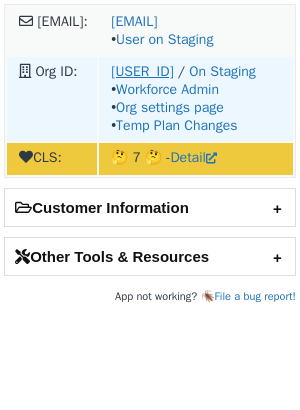 click on "u-5E8D-na1" at bounding box center [121, 71] 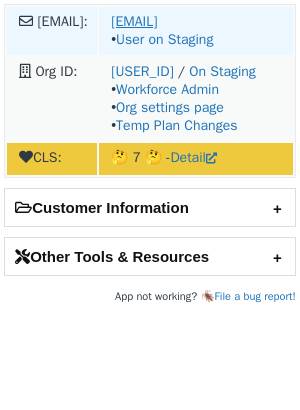 click on "kathryn.o'neil@brighthorizons.com" at bounding box center [134, 21] 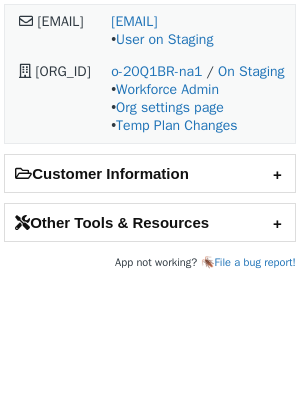 scroll, scrollTop: 0, scrollLeft: 0, axis: both 